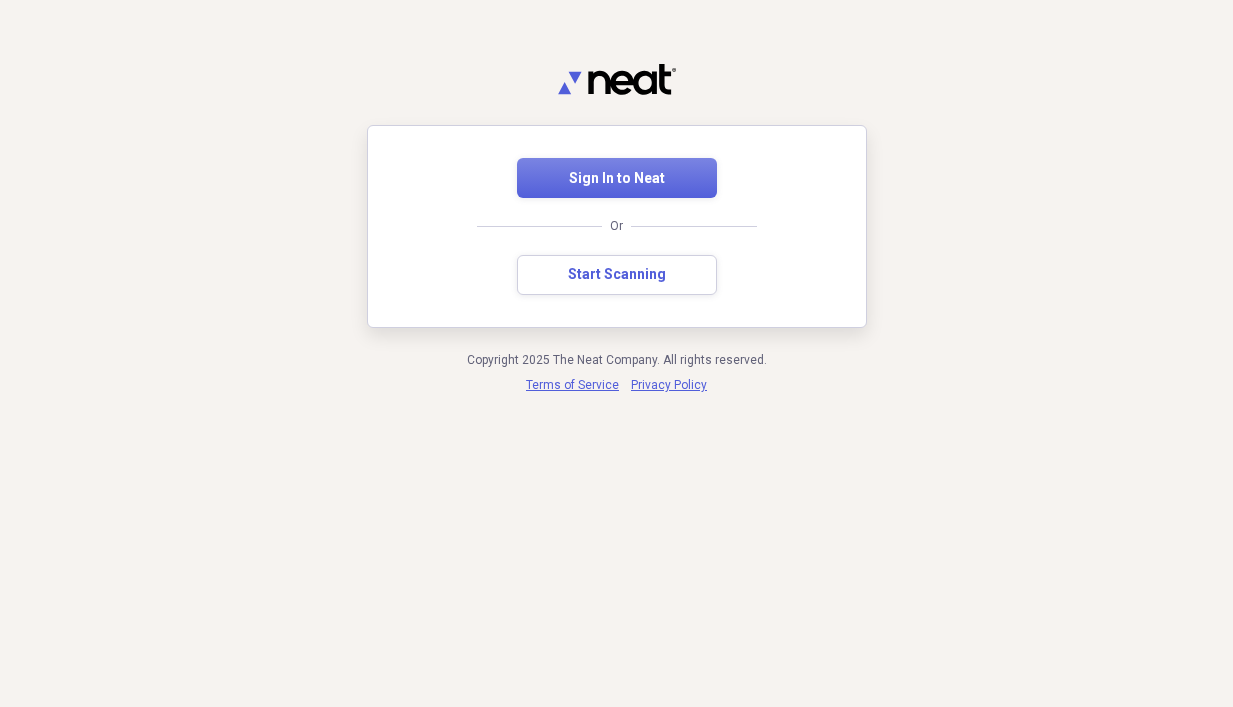 scroll, scrollTop: 0, scrollLeft: 0, axis: both 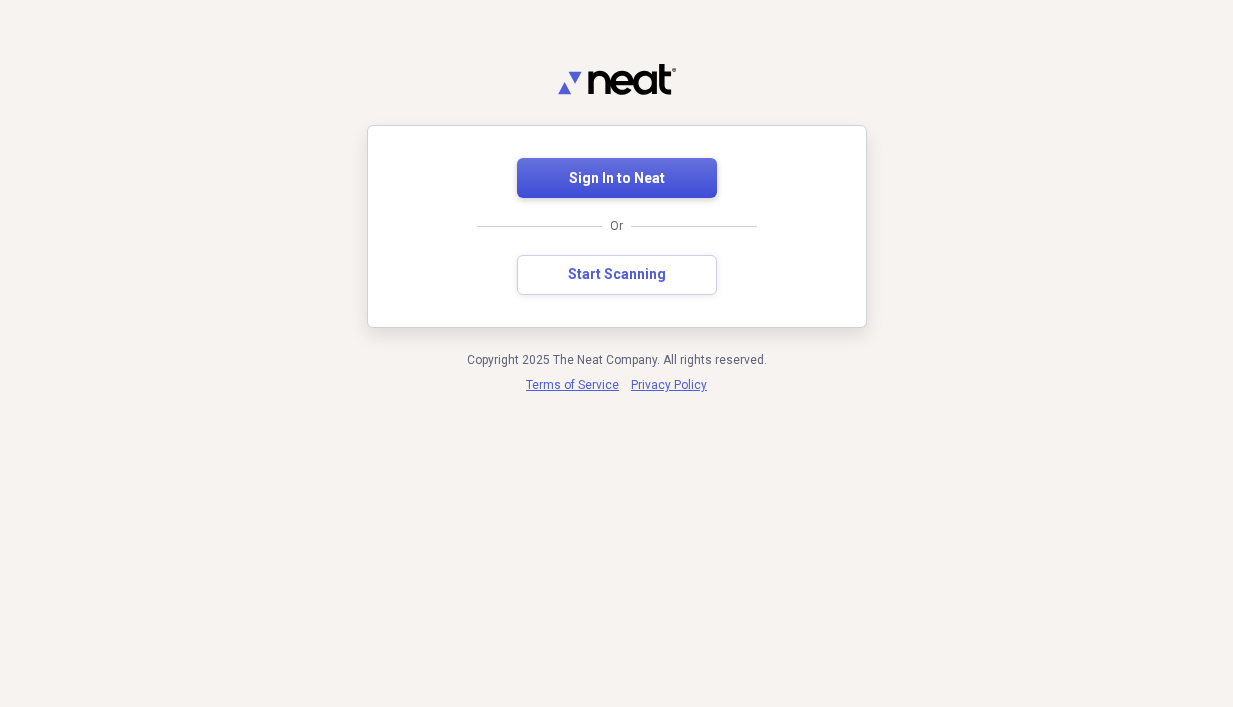 click on "Sign In to Neat" at bounding box center (617, 179) 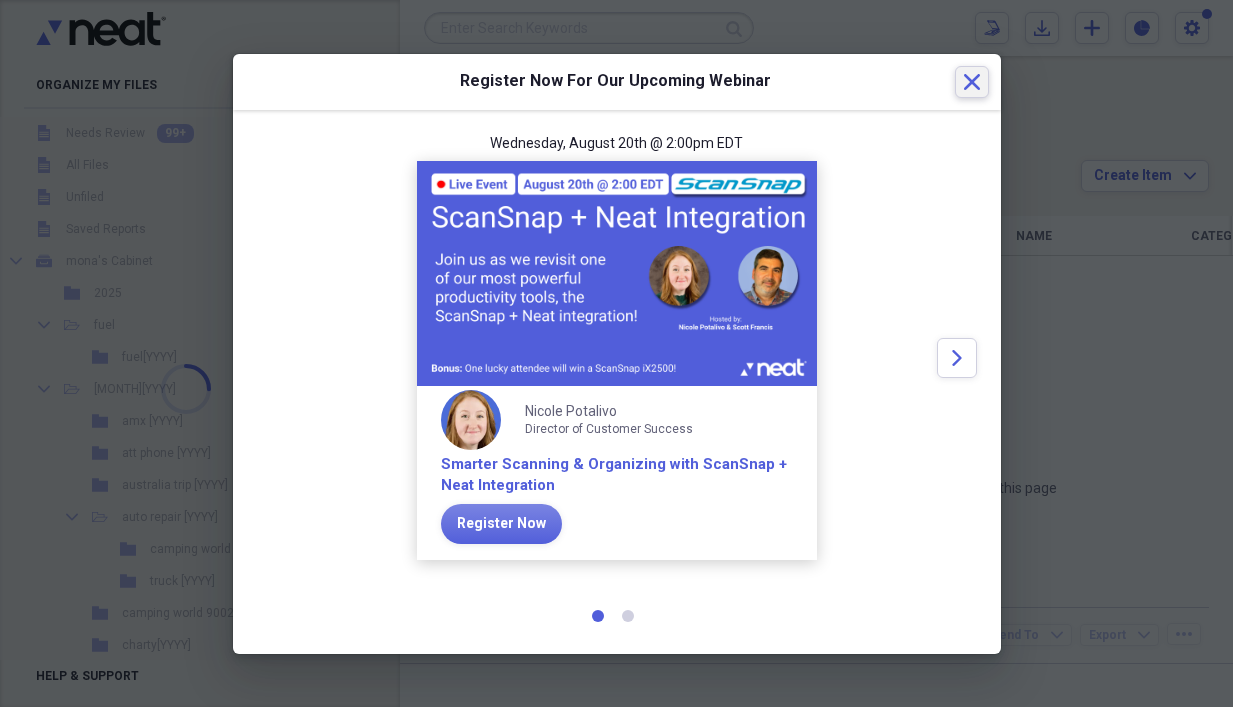 click 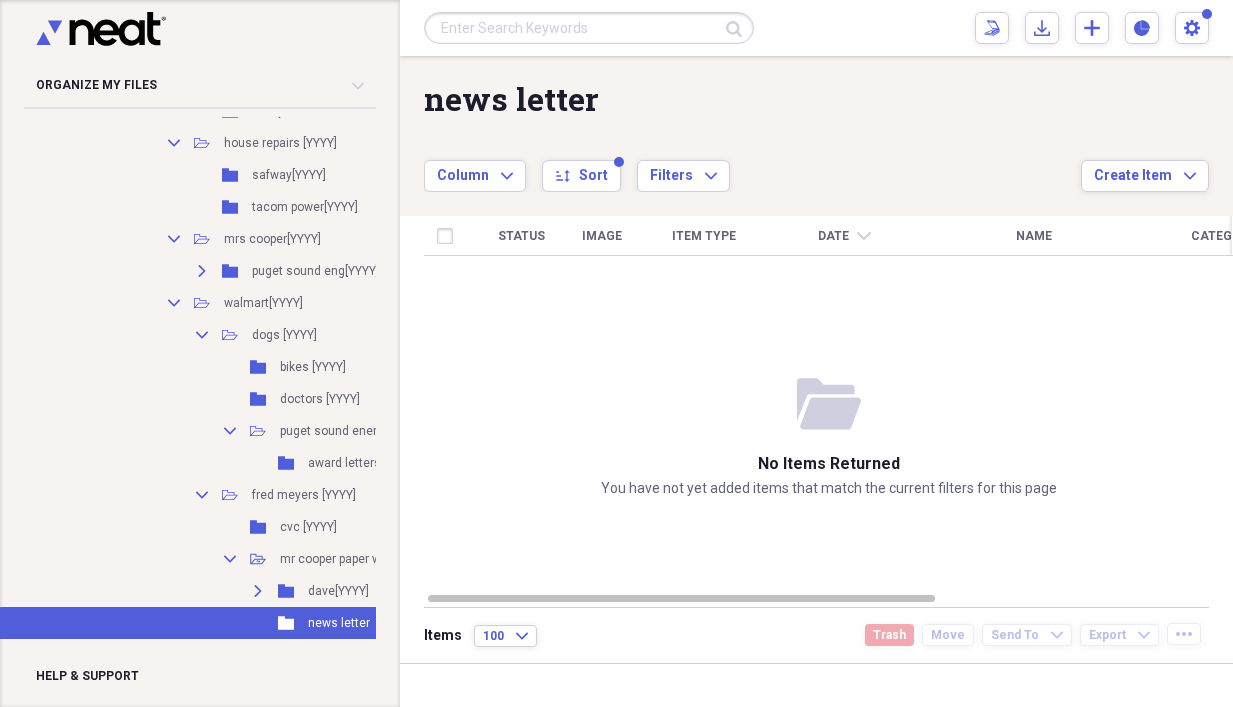 scroll, scrollTop: 2240, scrollLeft: 318, axis: both 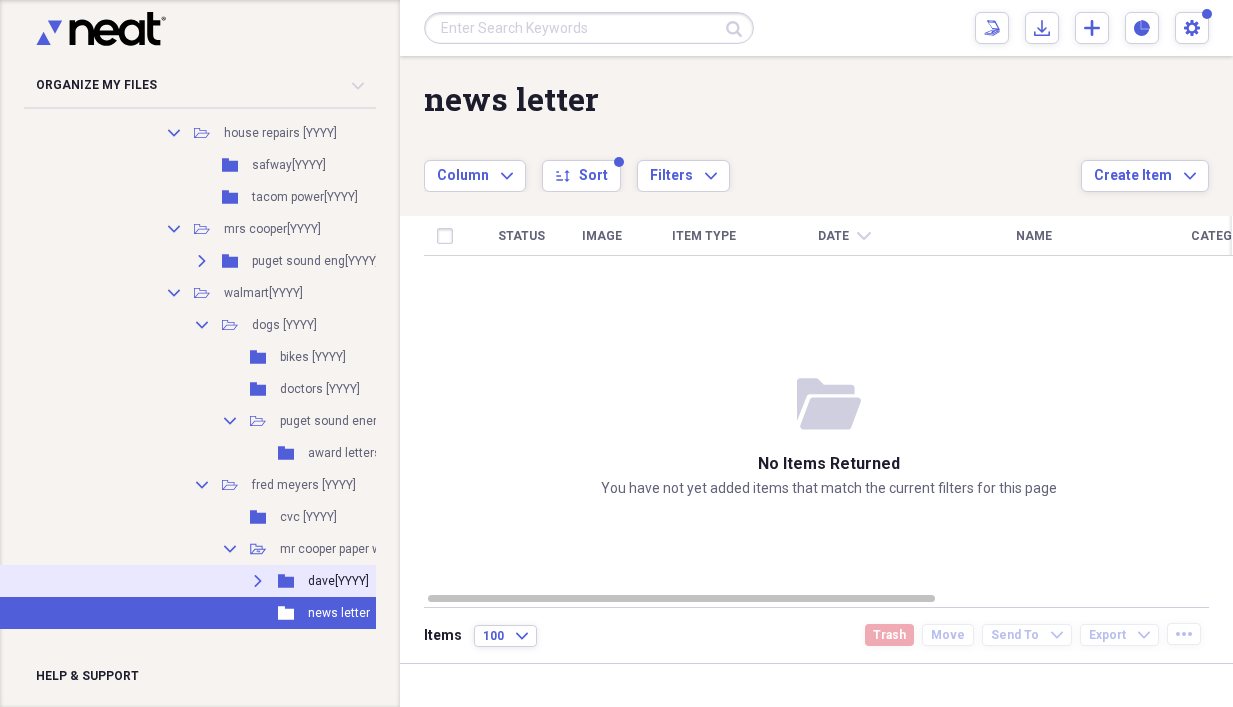 click 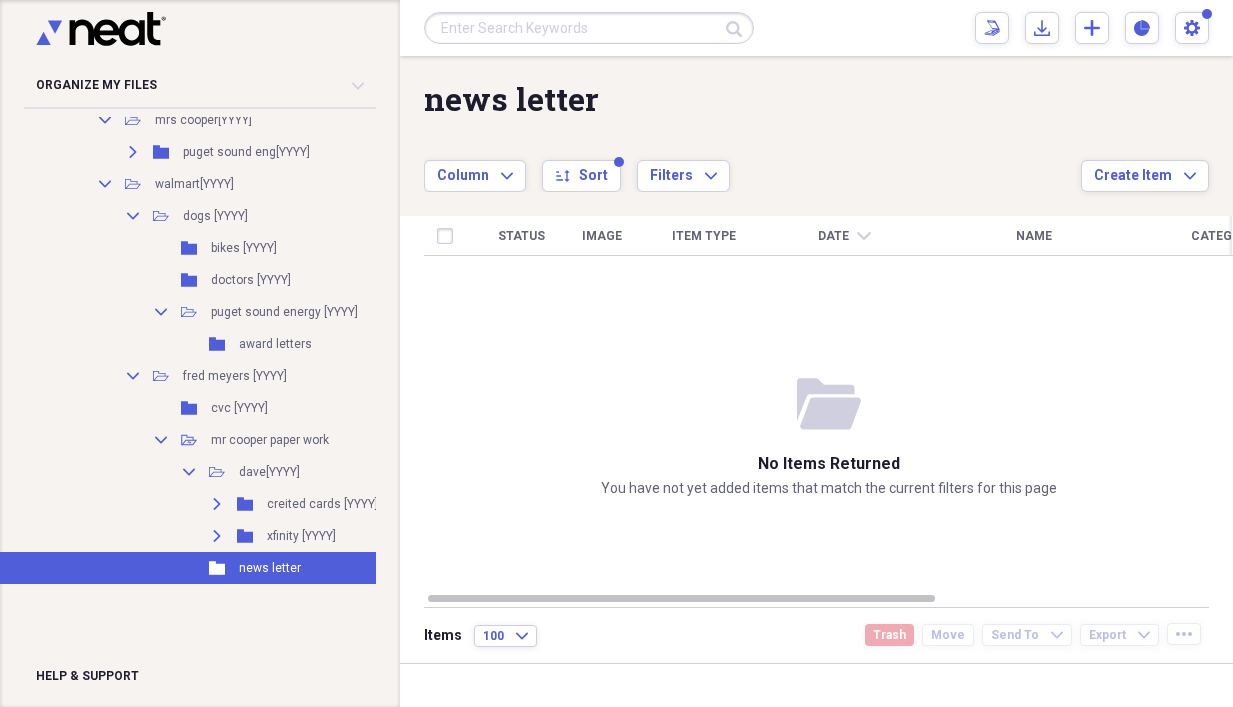 scroll, scrollTop: 2360, scrollLeft: 387, axis: both 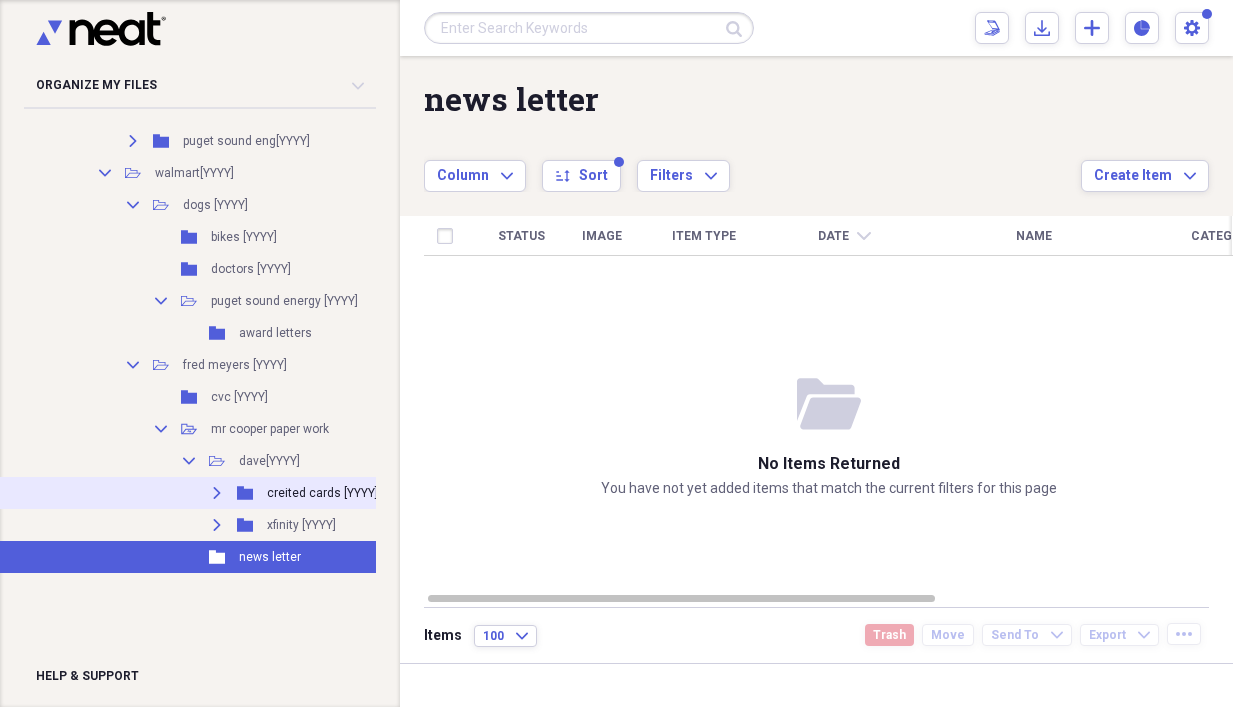 click on "Expand" 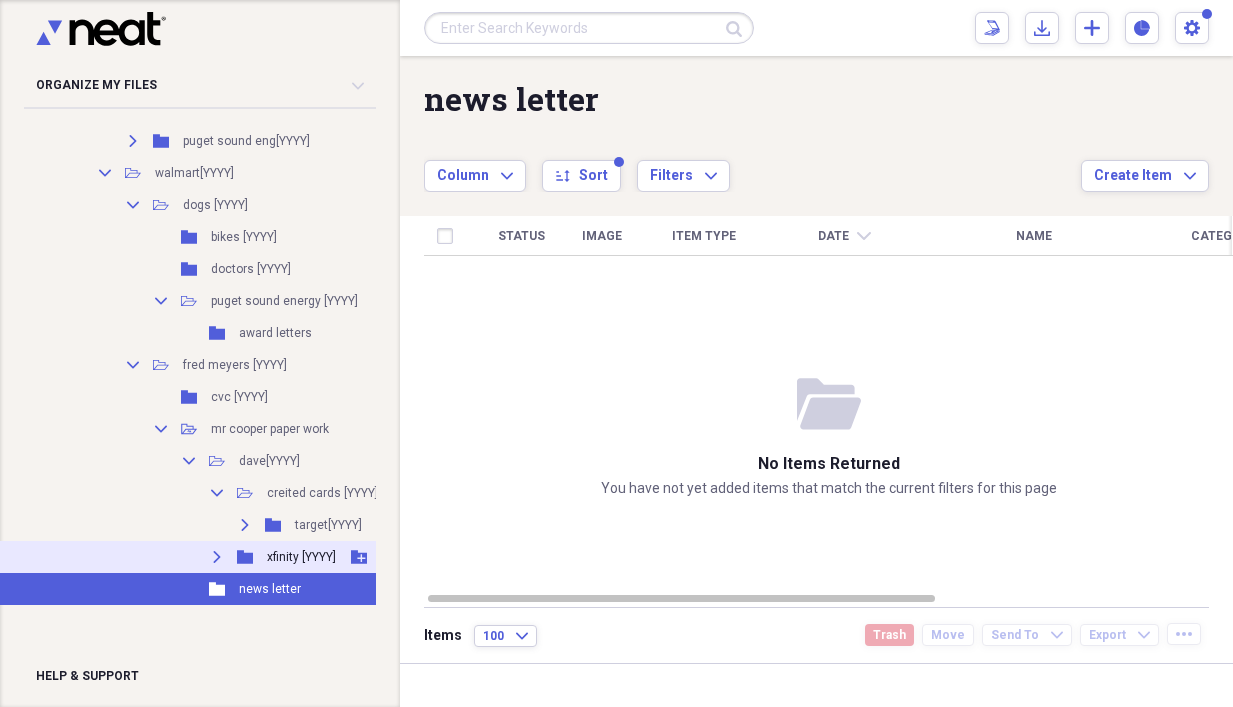 click 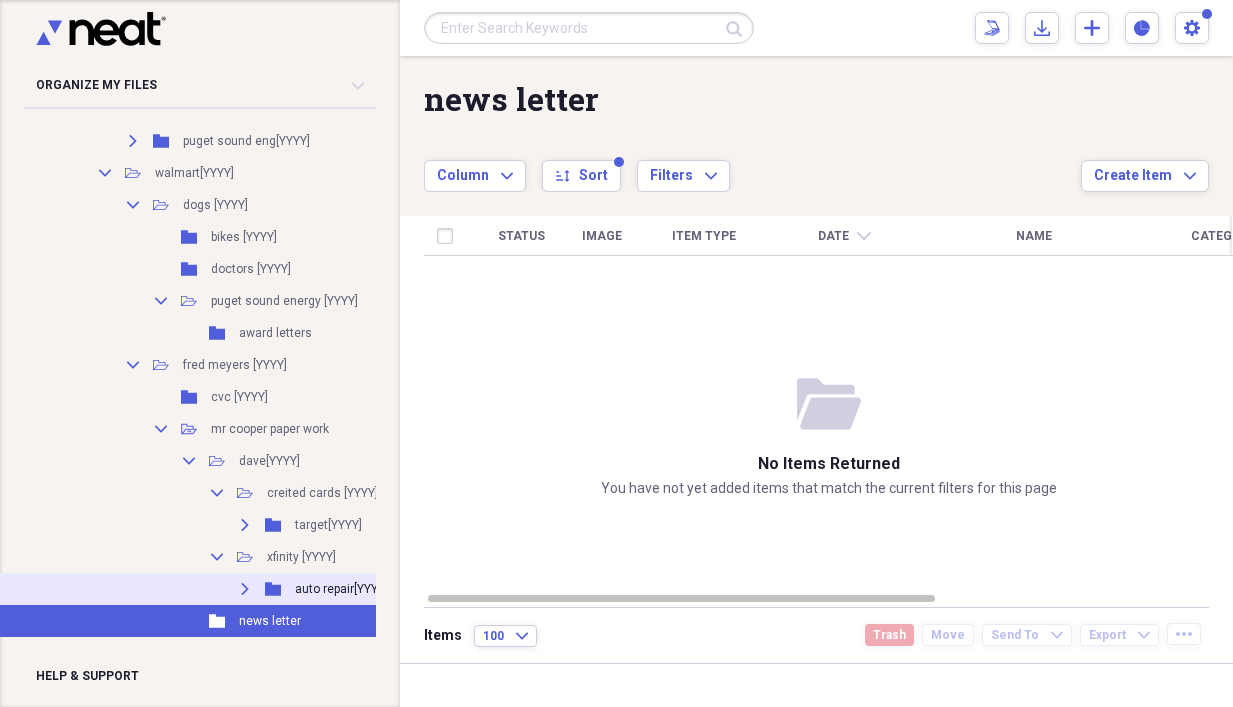 click on "Expand" at bounding box center (245, 589) 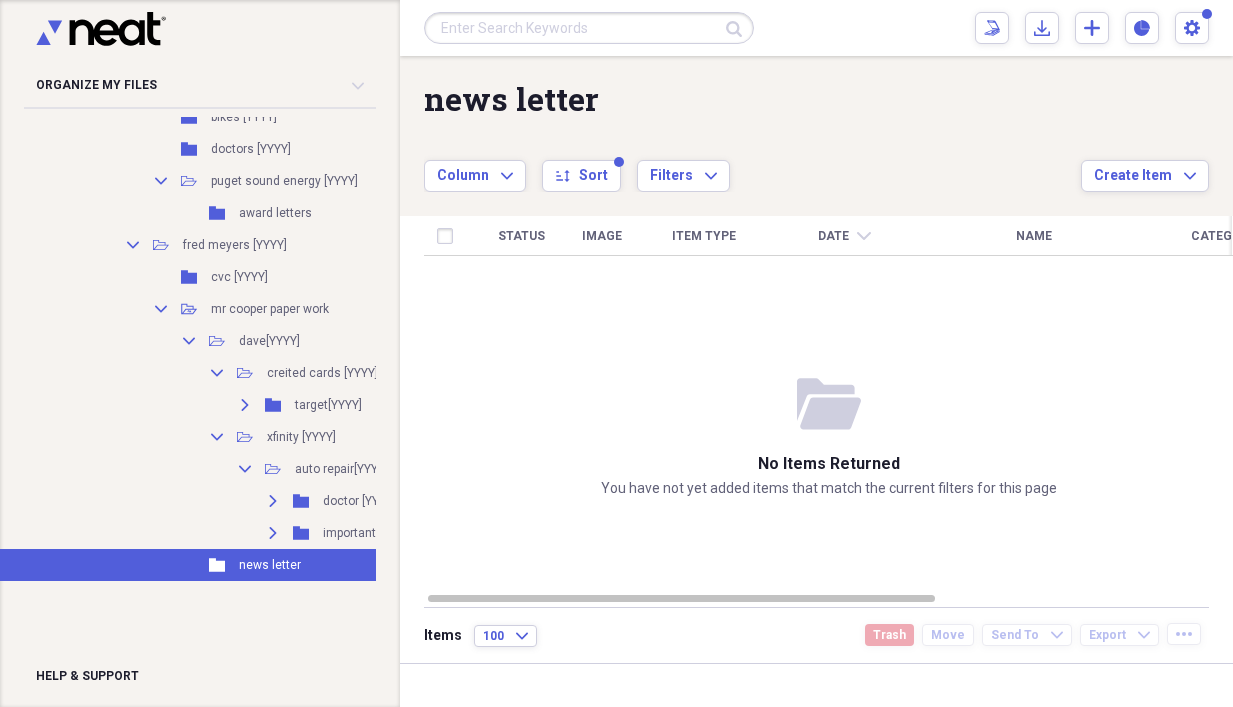 scroll, scrollTop: 2520, scrollLeft: 387, axis: both 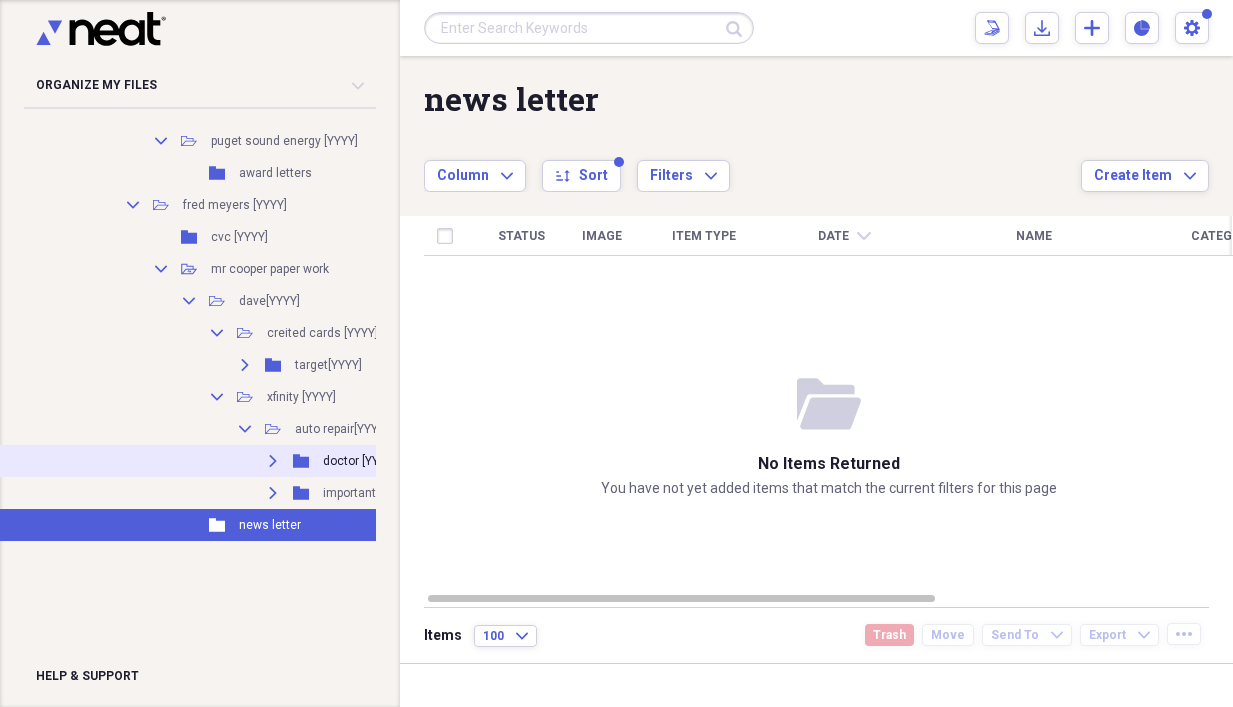 click on "Expand" 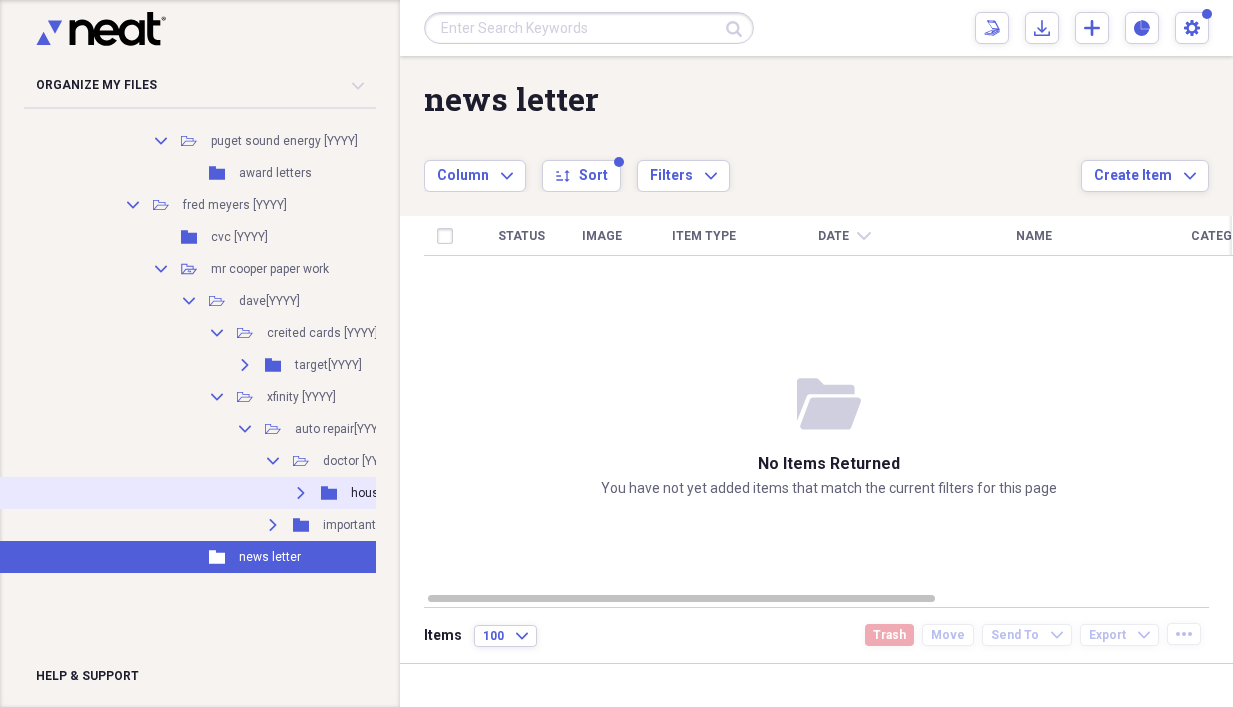 click on "Expand" 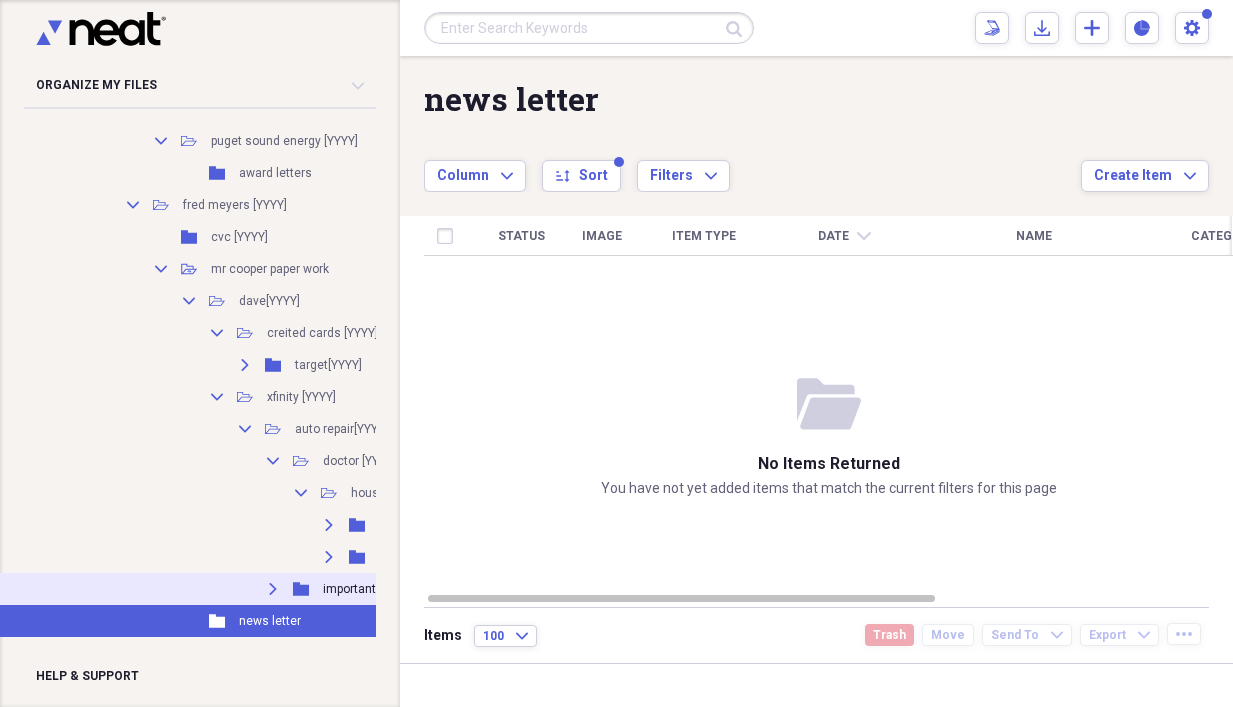 click on "Expand" 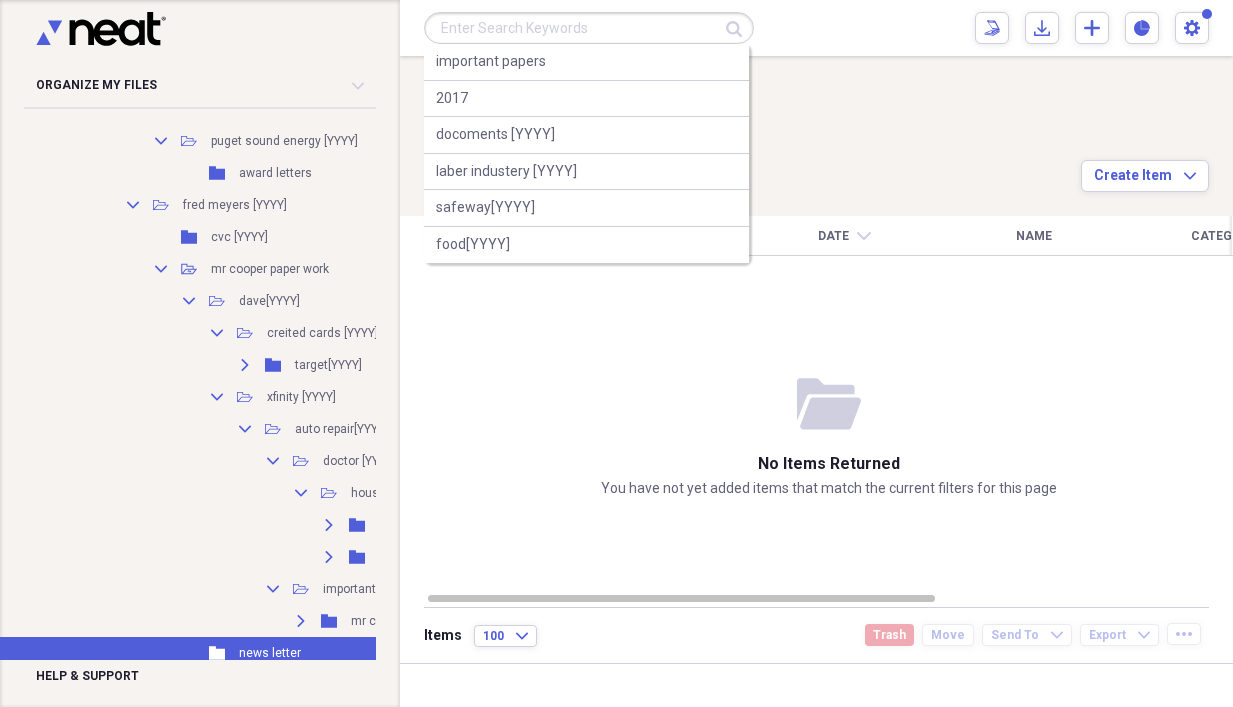 click at bounding box center (589, 28) 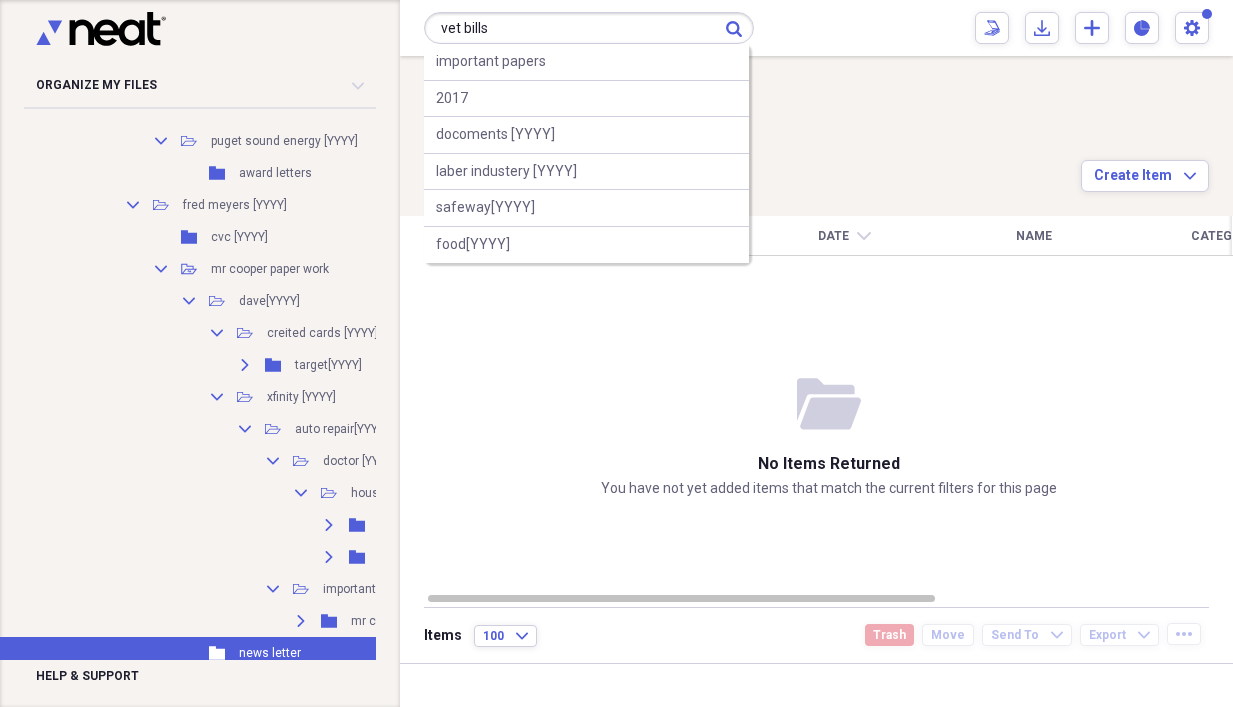 type on "vet bills" 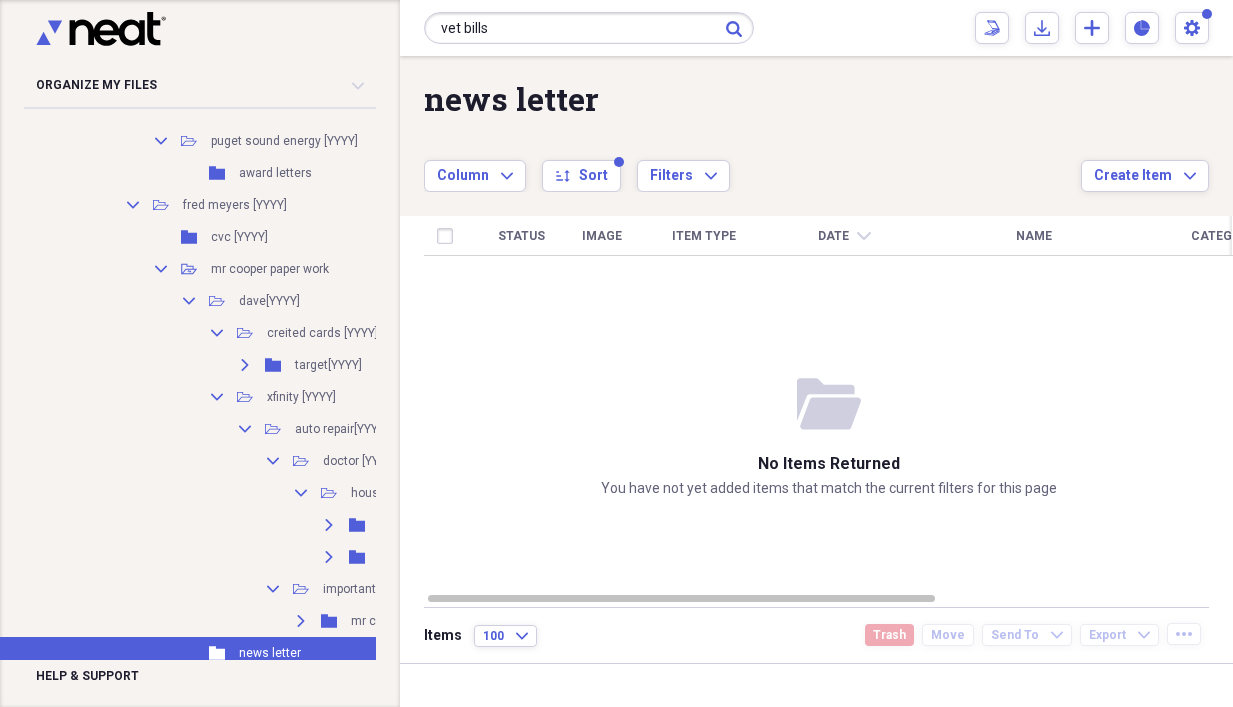 click on "Submit" 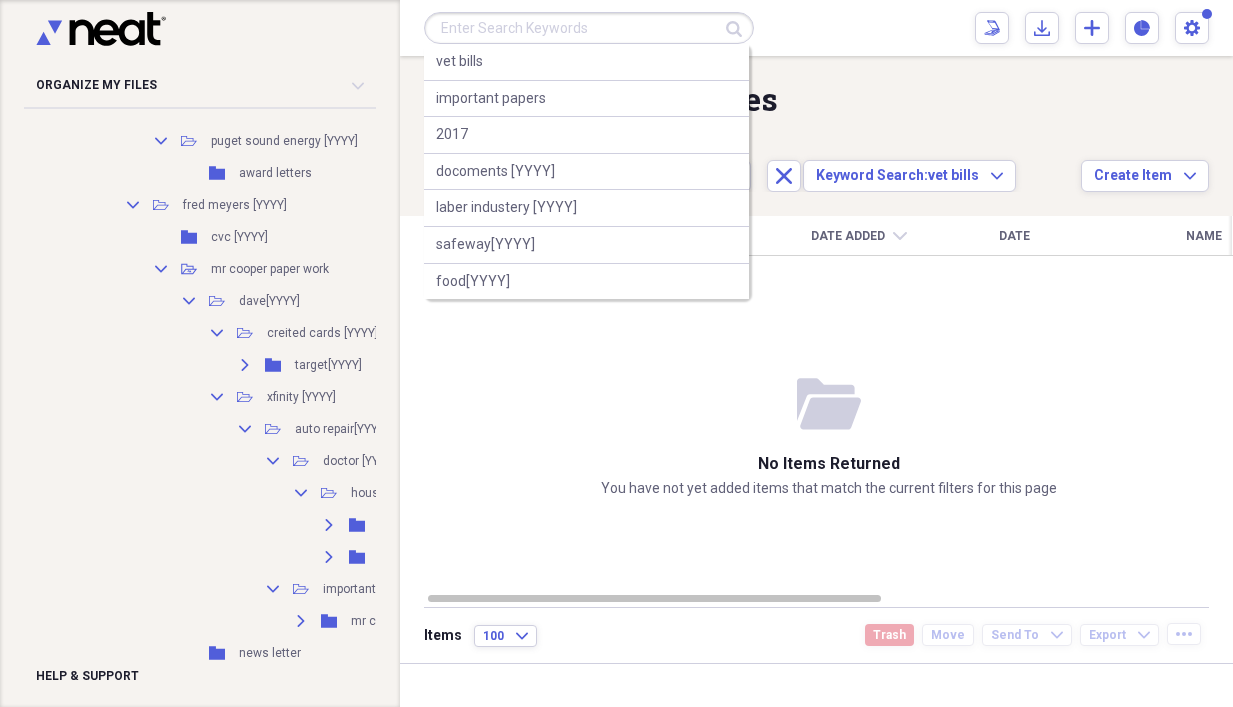 click at bounding box center (589, 28) 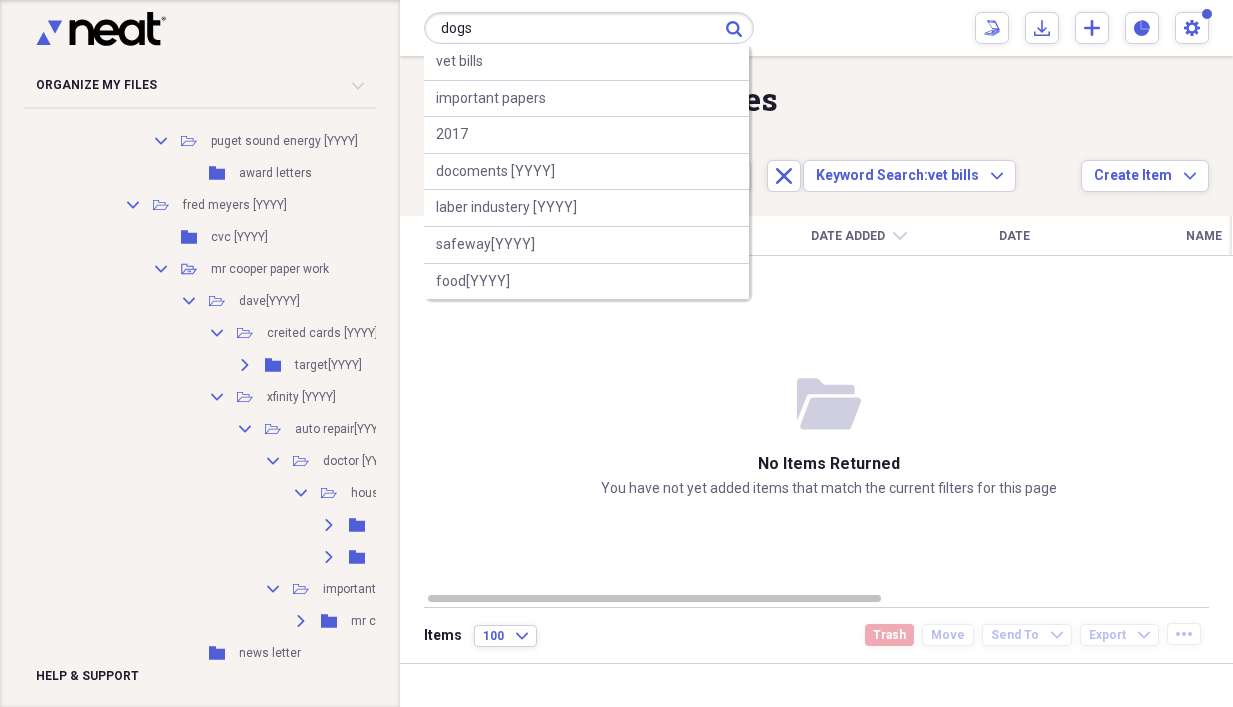 type on "dogs" 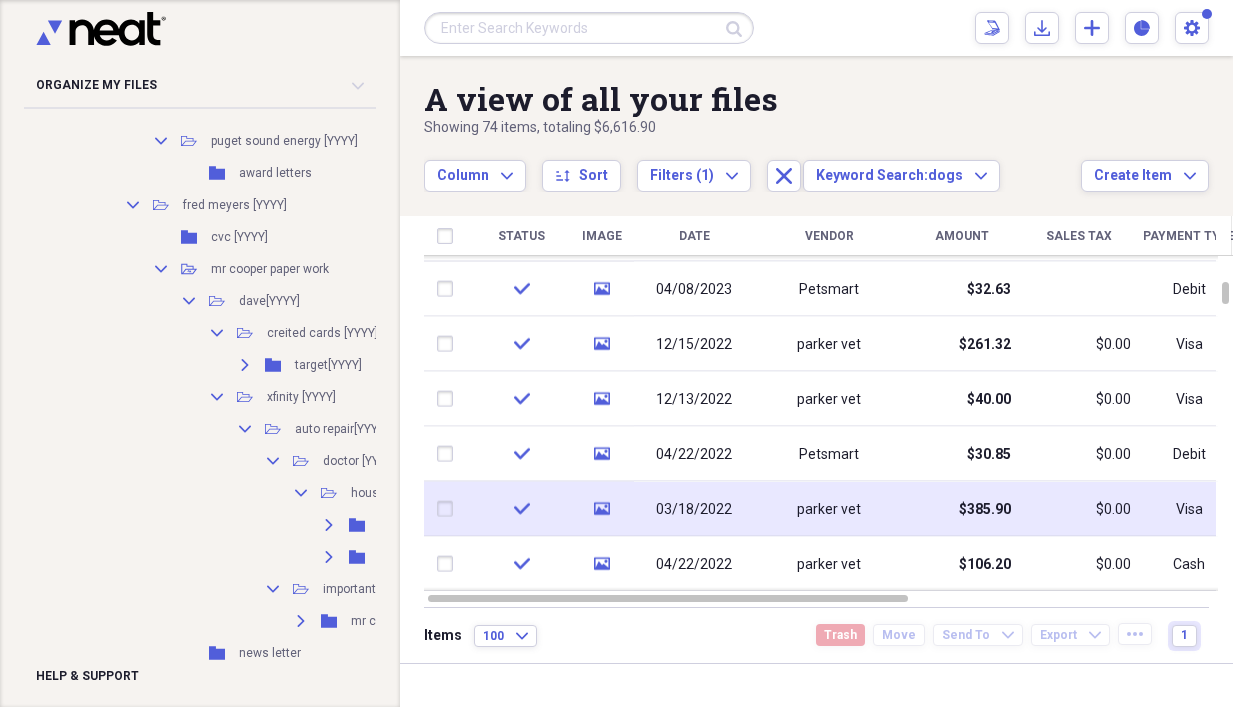 click on "$385.90" at bounding box center [985, 509] 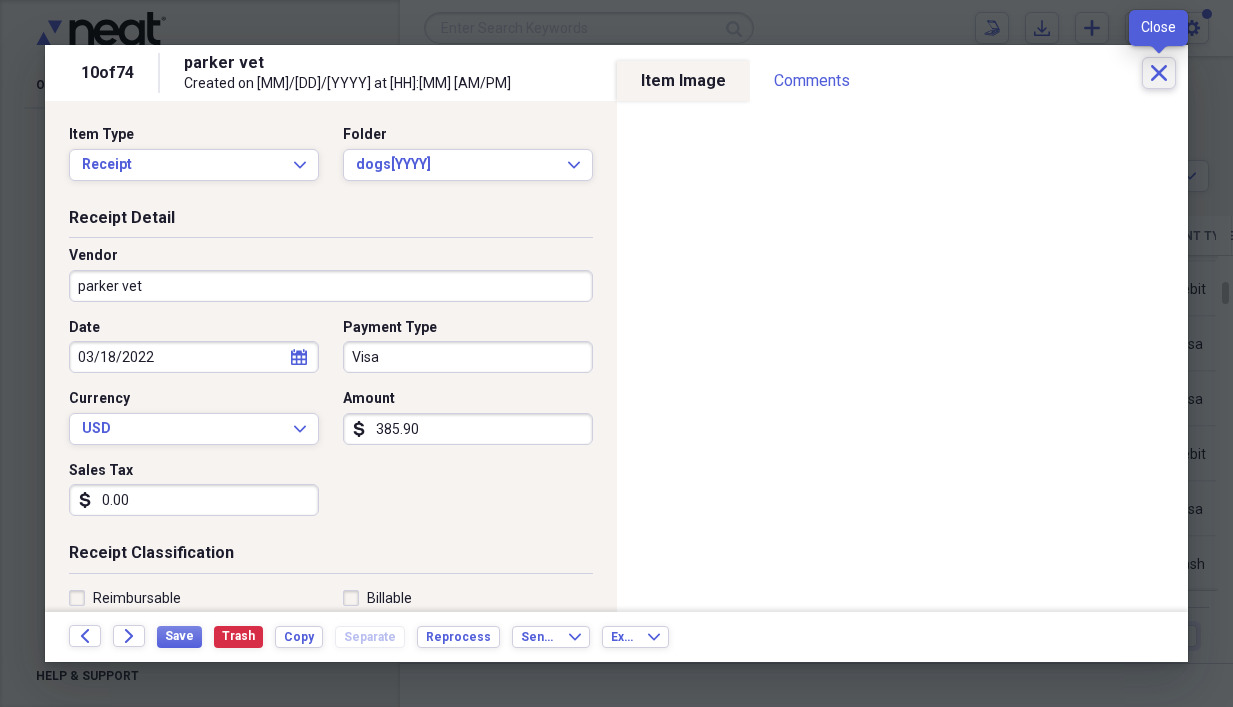 click on "Close" 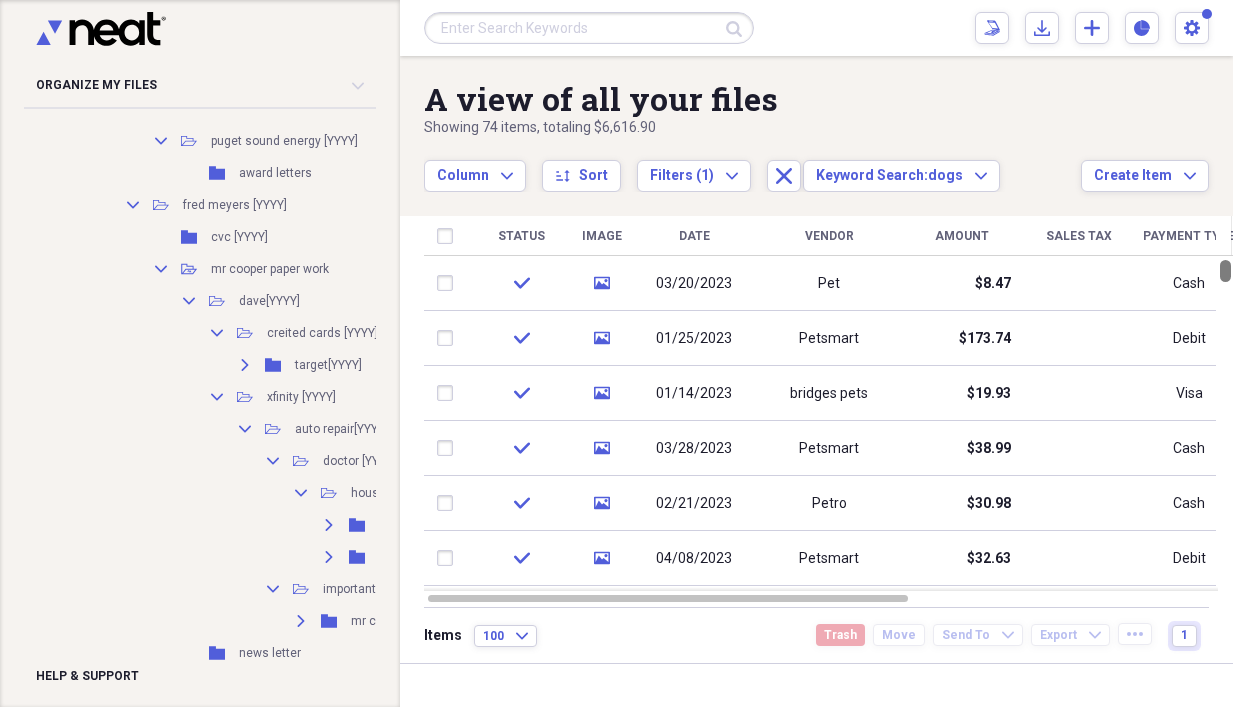 drag, startPoint x: 1225, startPoint y: 299, endPoint x: 1231, endPoint y: 212, distance: 87.20665 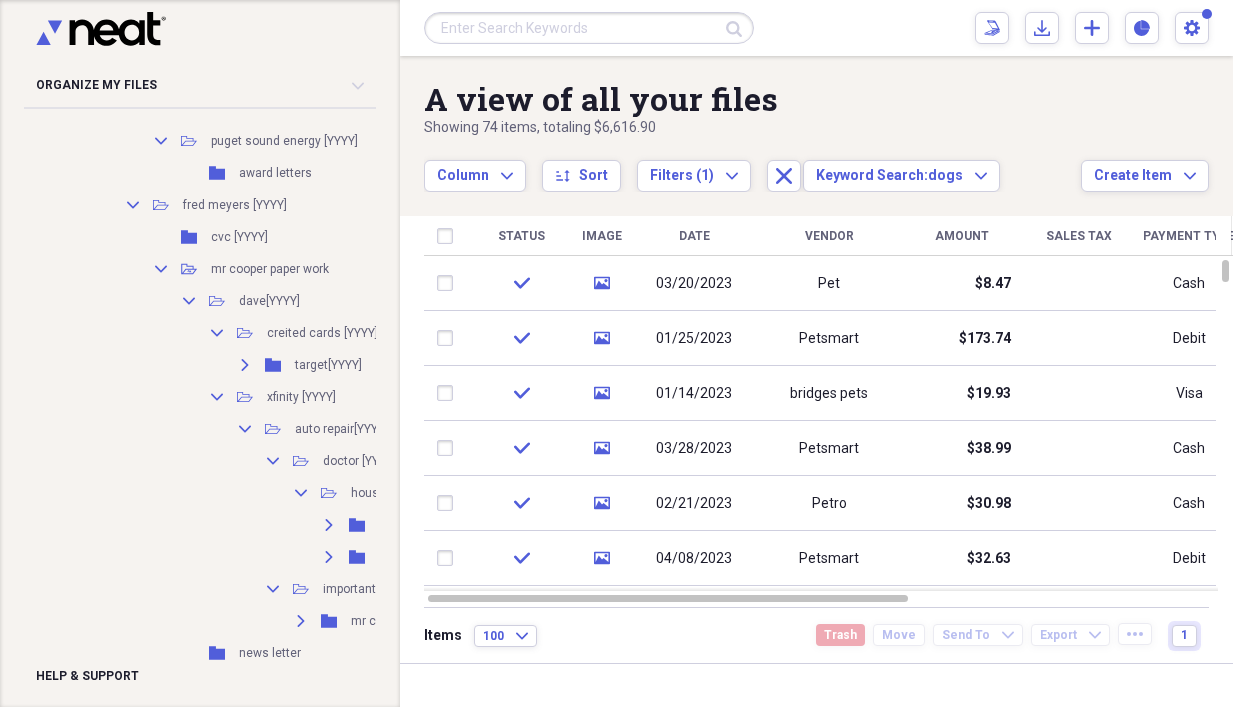 click at bounding box center (589, 28) 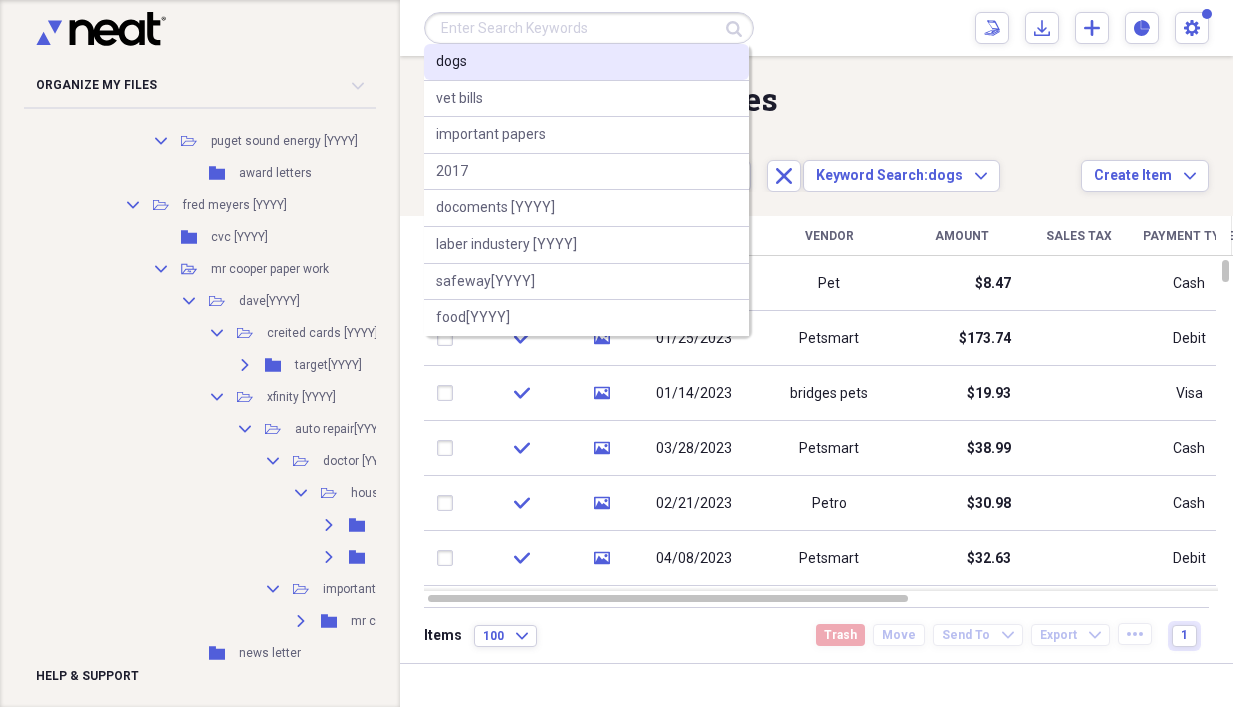 click on "dogs" at bounding box center [586, 62] 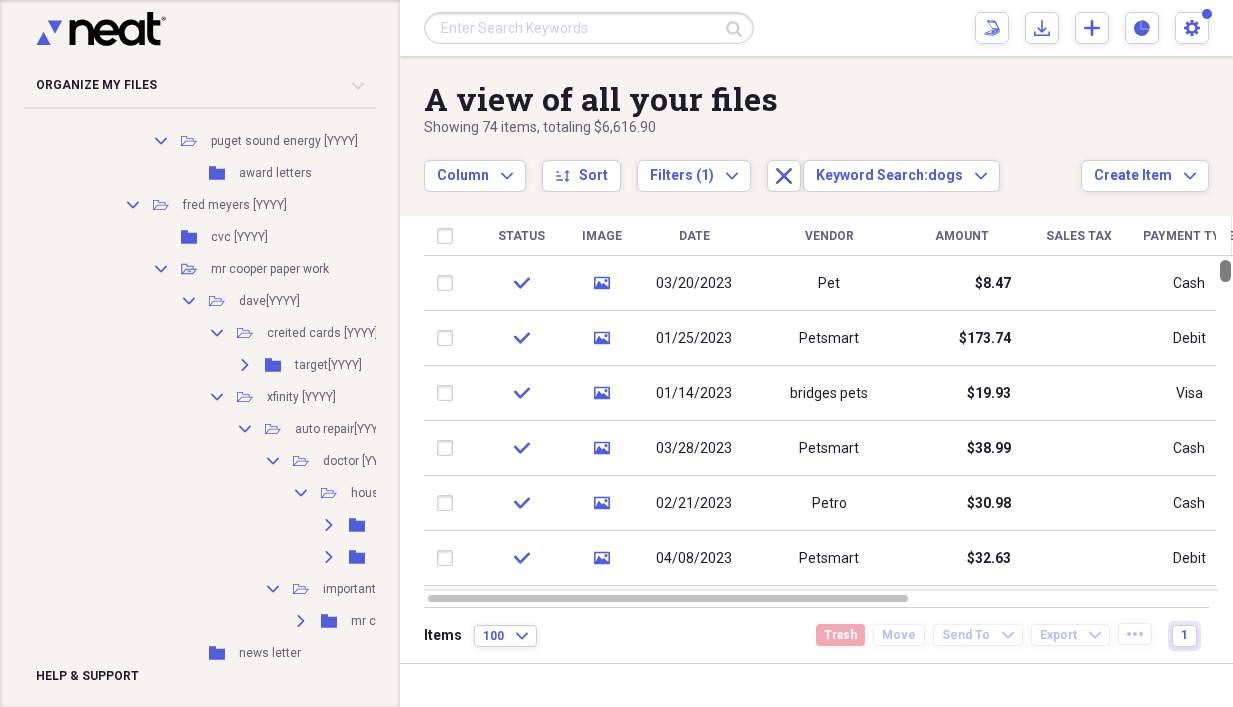 drag, startPoint x: 1225, startPoint y: 265, endPoint x: 1221, endPoint y: 252, distance: 13.601471 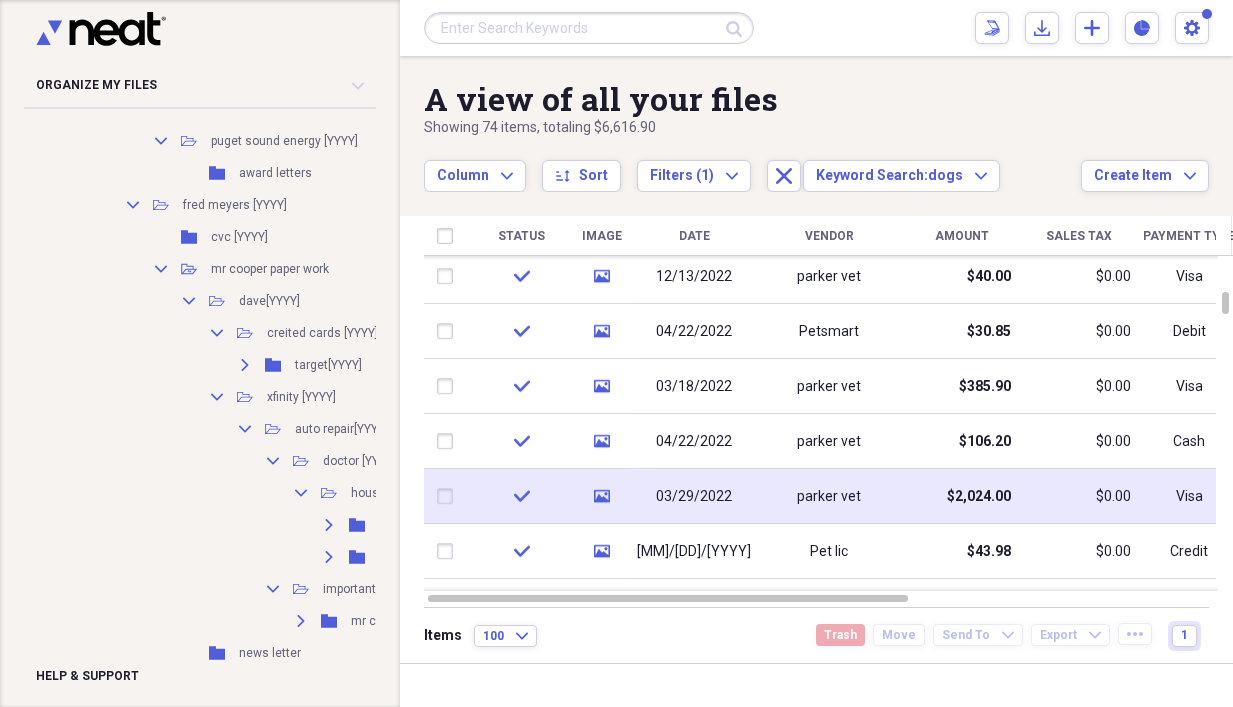 click on "$0.00" at bounding box center (1079, 496) 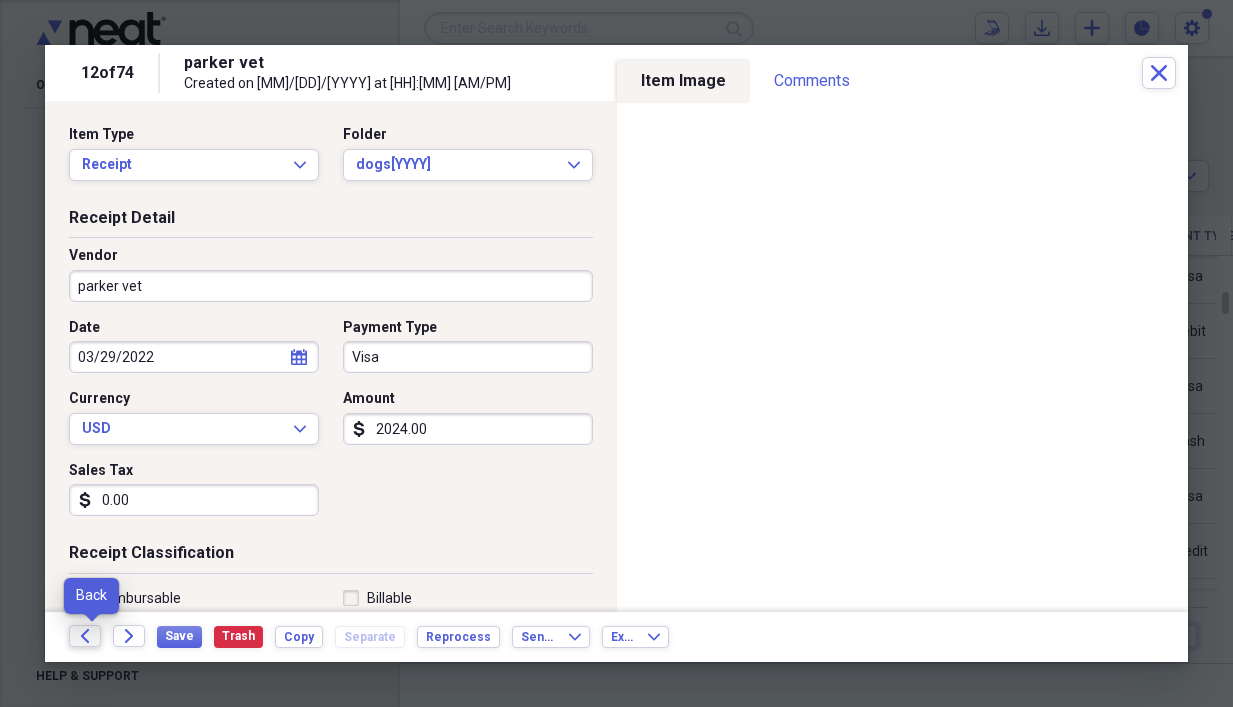 click on "Back" 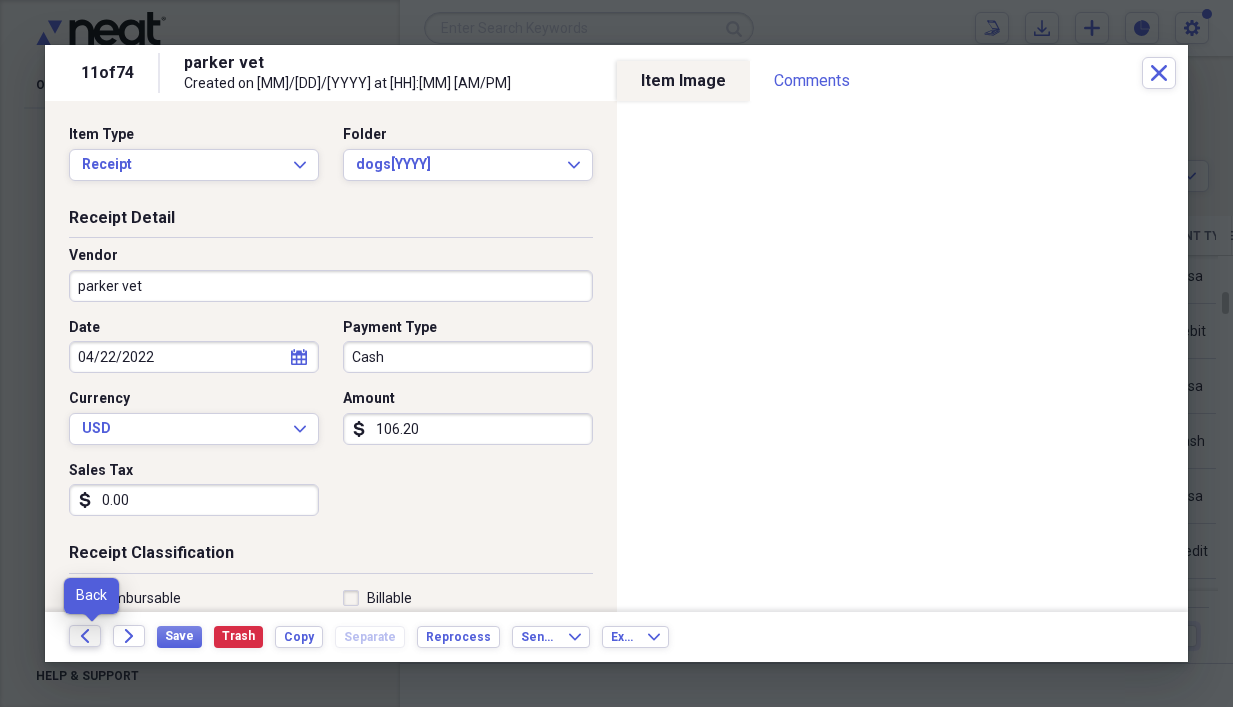 click on "Back" 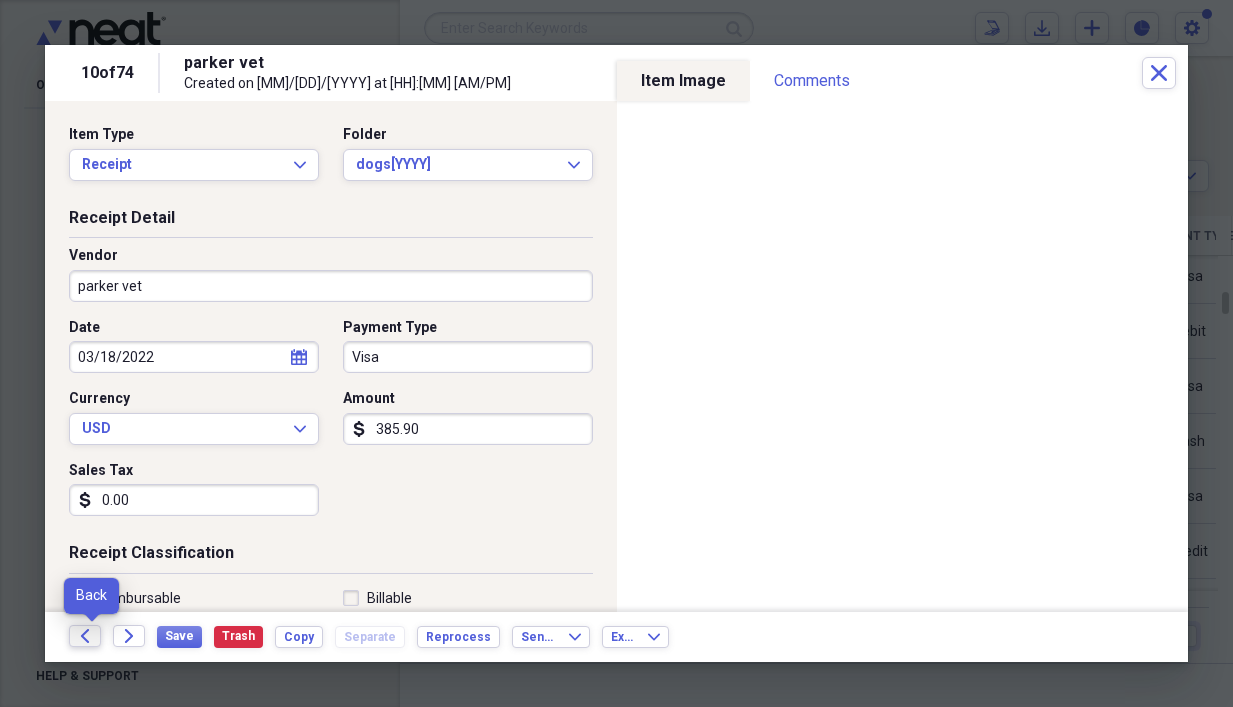click on "Back" 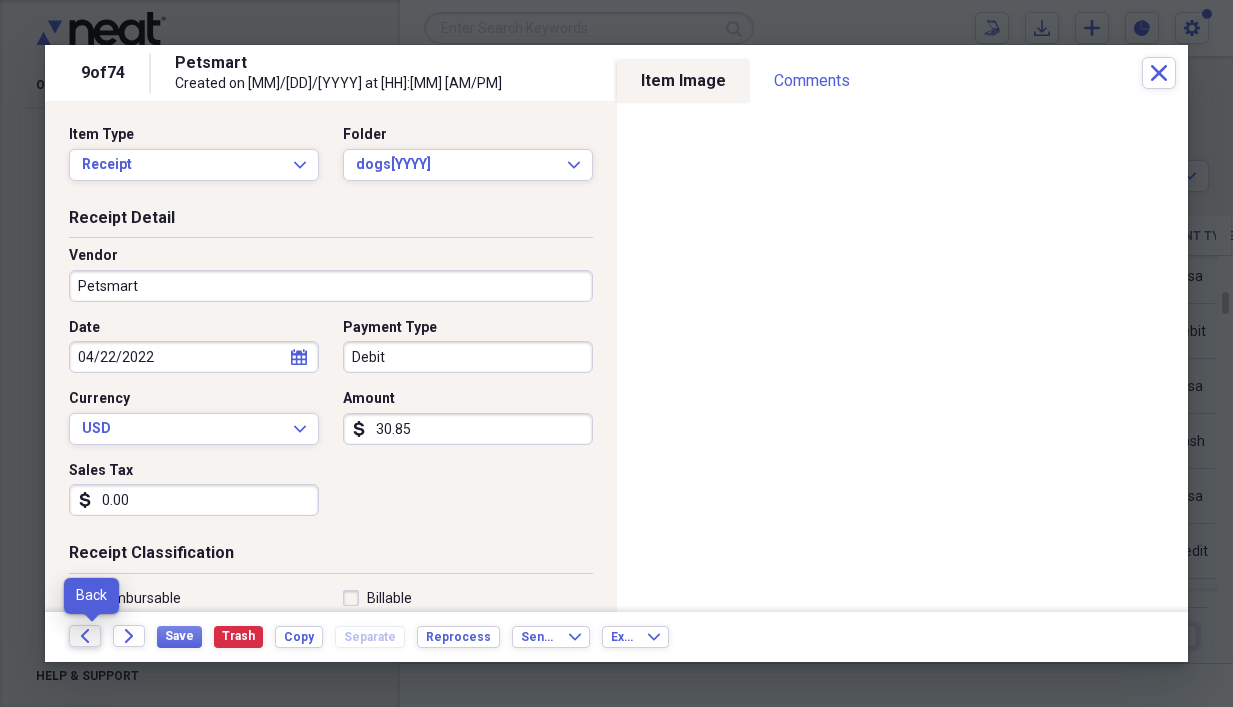 click on "Back" 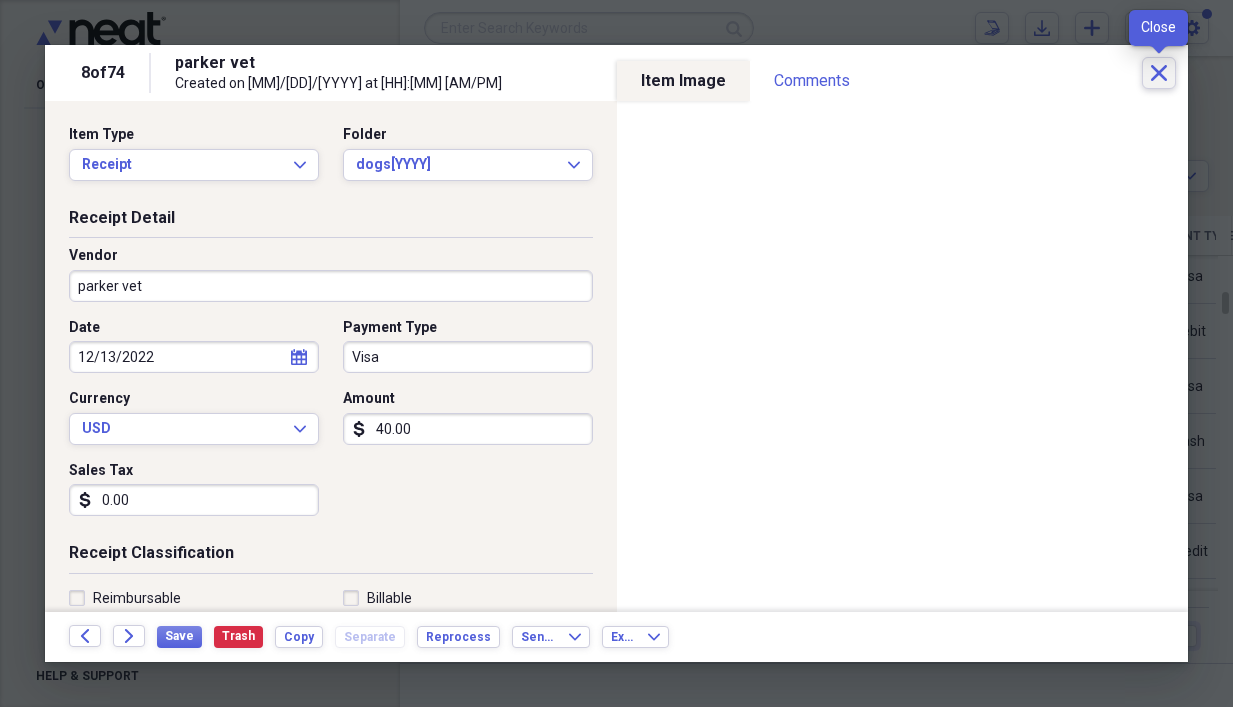 click 